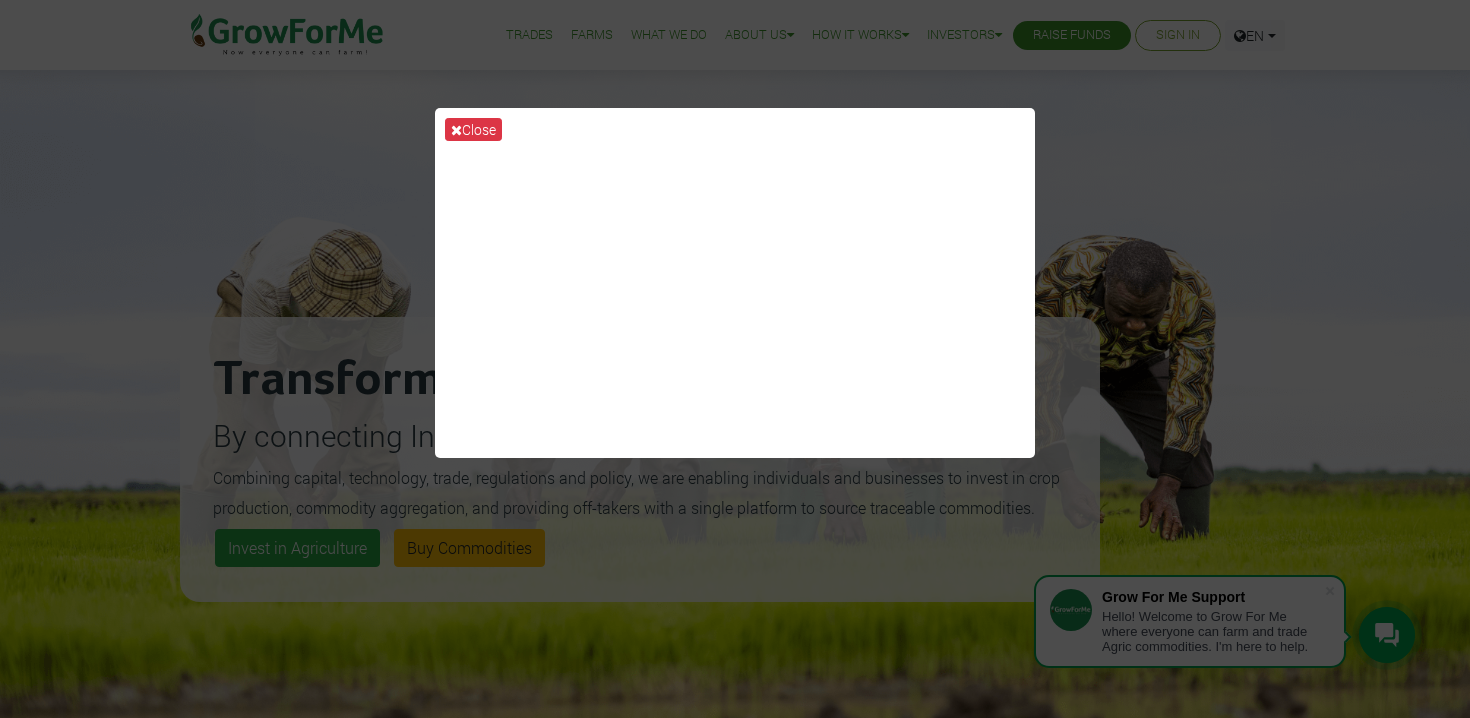 scroll, scrollTop: 0, scrollLeft: 0, axis: both 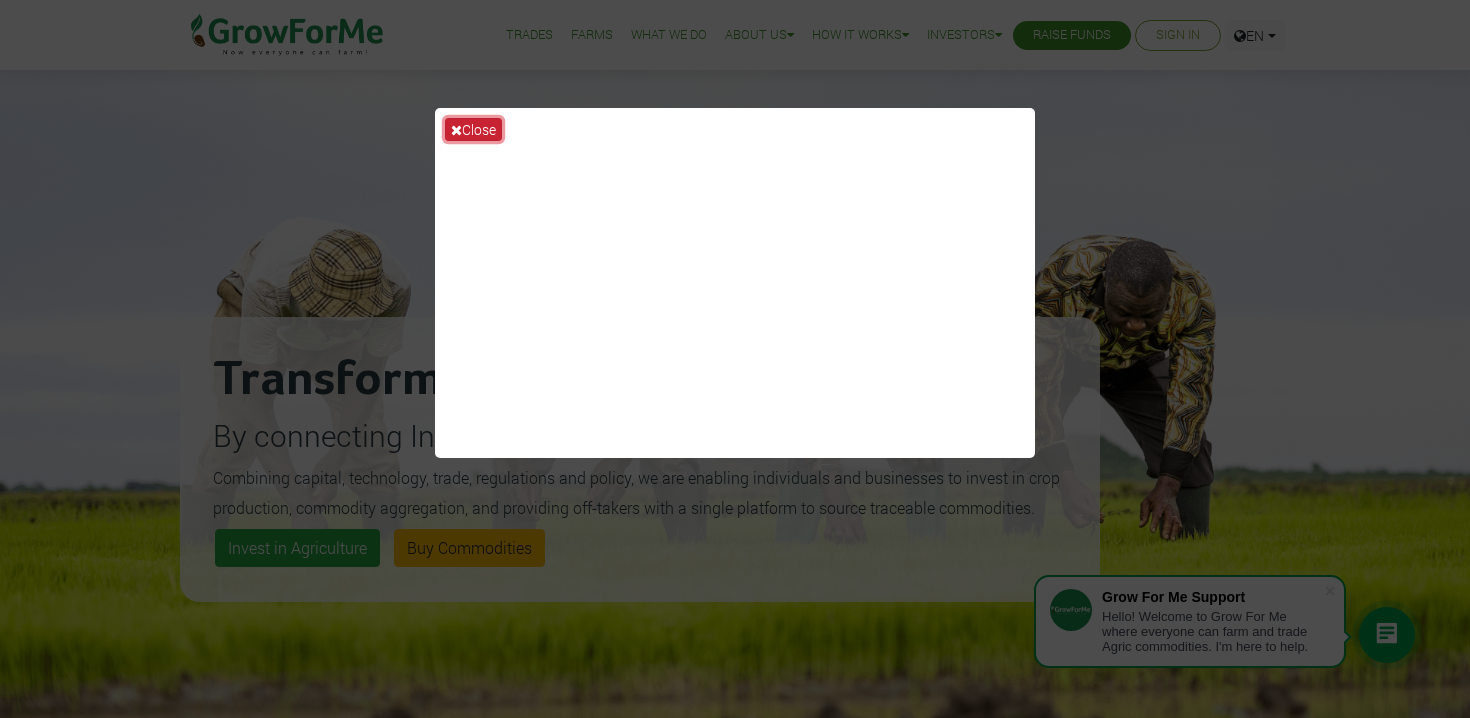 click on "Close" at bounding box center [473, 129] 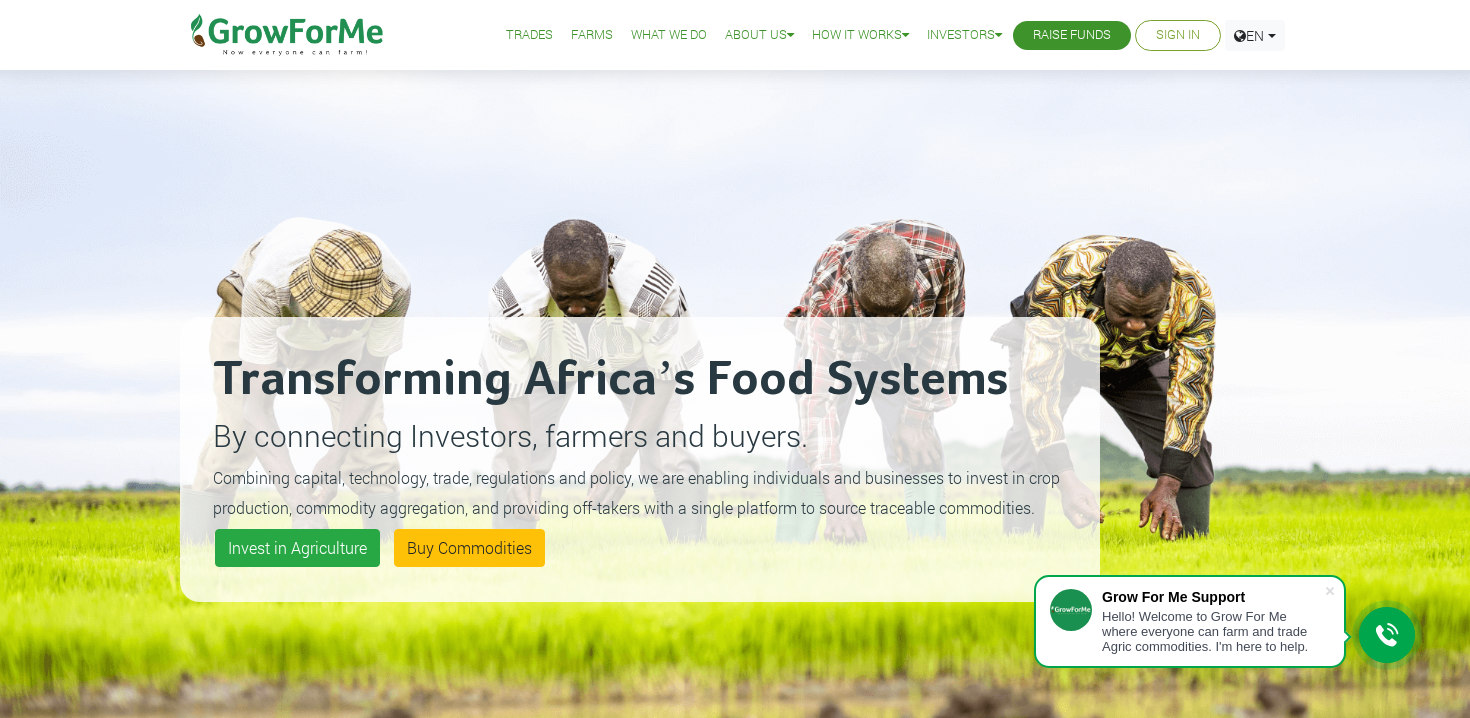 click on "Transforming Africa’s Food Systems
By connecting Investors, farmers and buyers.
Combining capital, technology, trade, regulations and policy, we are enabling individuals and businesses to invest in crop production, commodity aggregation, and providing off-takers with a single platform to source traceable commodities.
Invest in Agriculture
Buy Commodities" at bounding box center (640, 459) 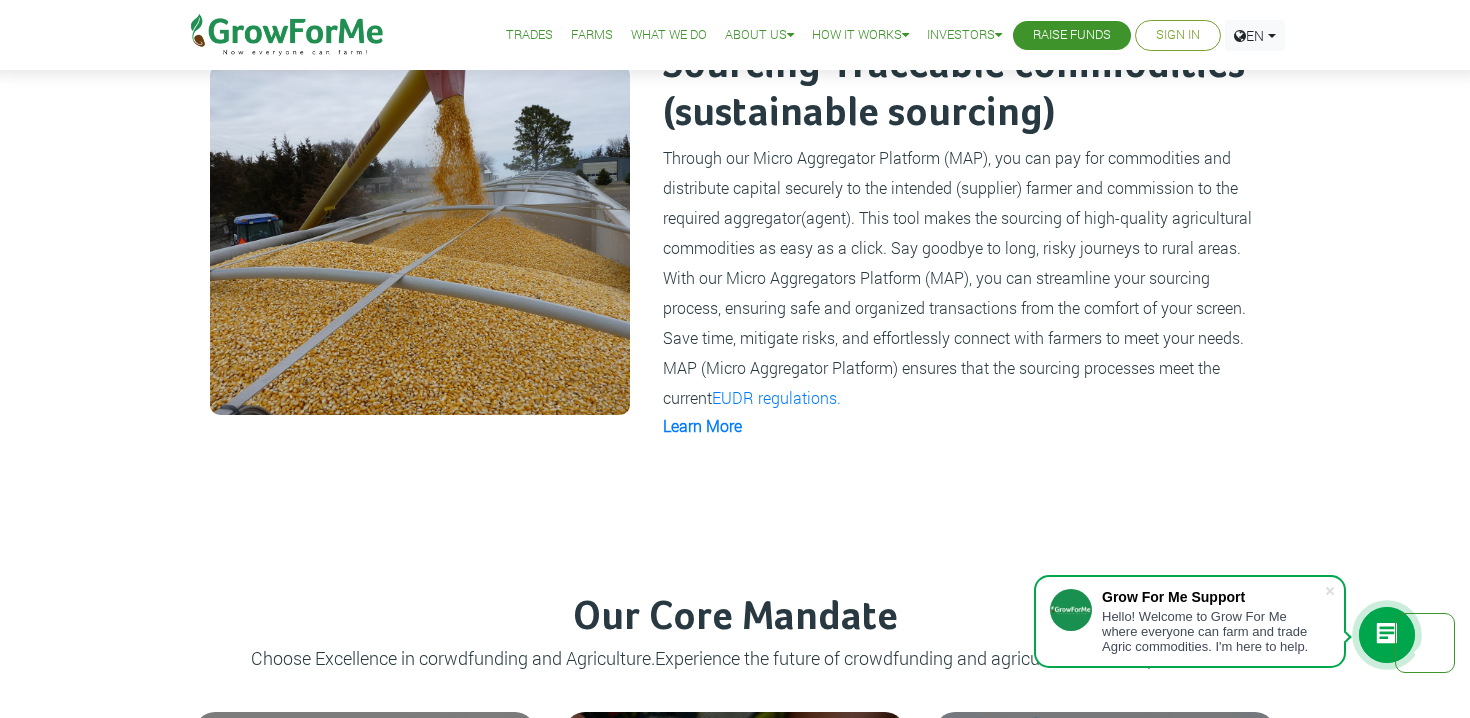 scroll, scrollTop: 1156, scrollLeft: 0, axis: vertical 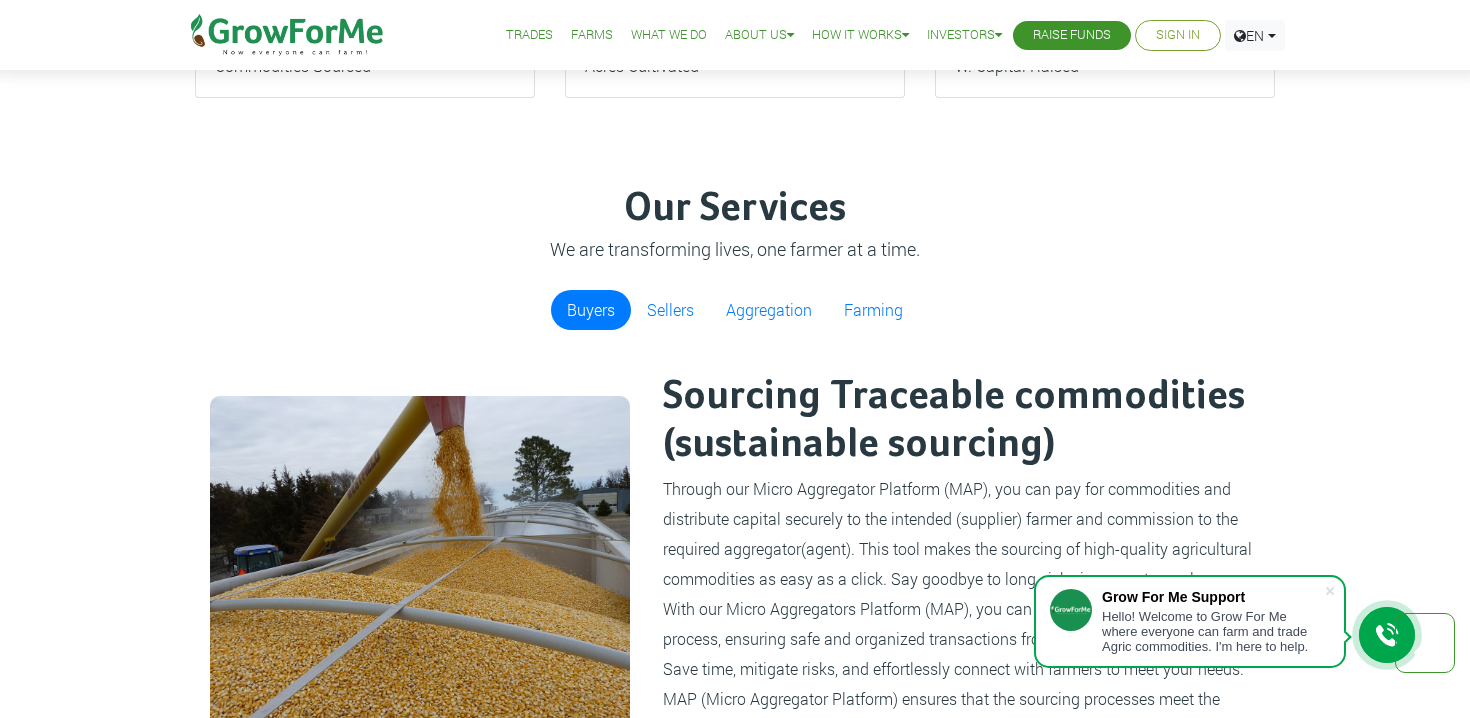 click on "Trades
Farms
What We Do
About Us
Traction
Our Vision
Our Team
Our Board
Our Advisers
Our Partners
SEC No Objection
How it Works
How To
FAQ
Webinar Registration
Investors
Investors
Pitch Deck
Raise Funds
Sign In
English" at bounding box center [872, 35] 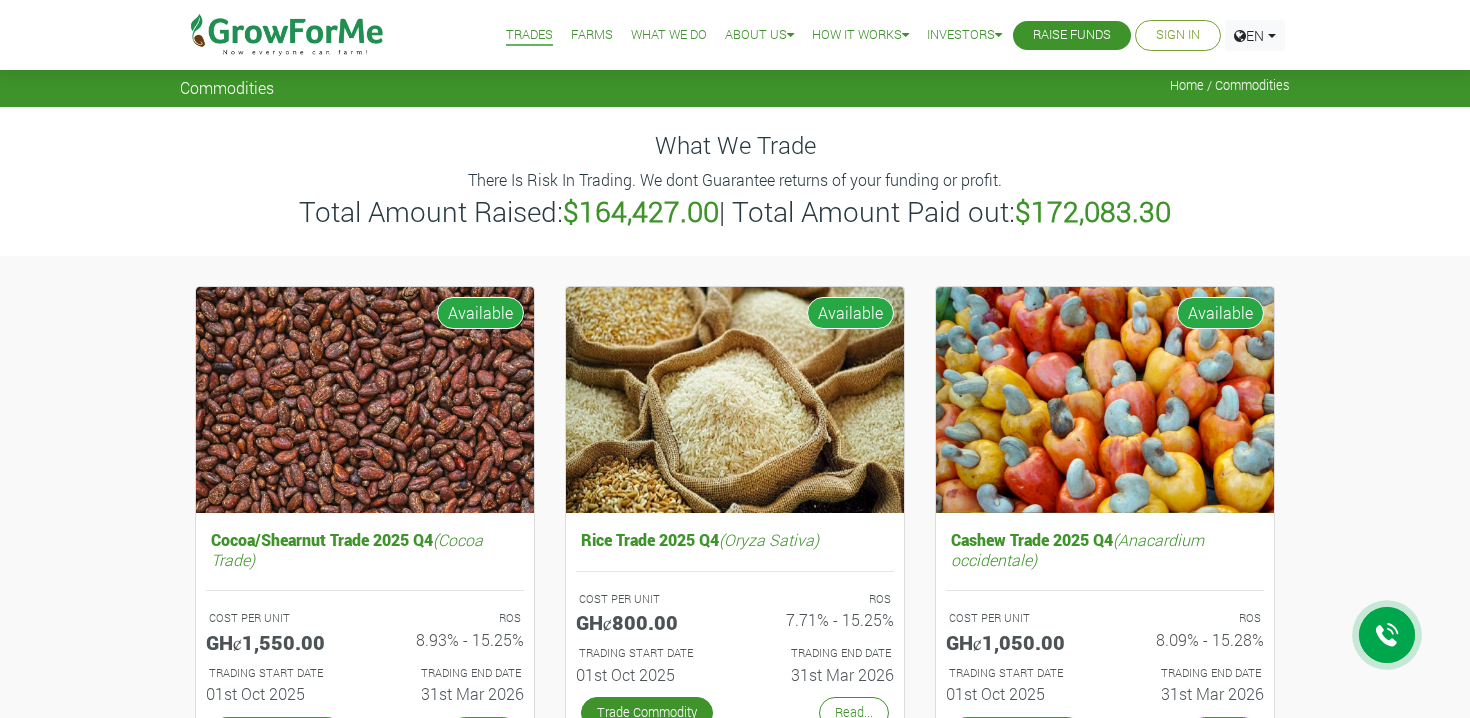 scroll, scrollTop: 0, scrollLeft: 0, axis: both 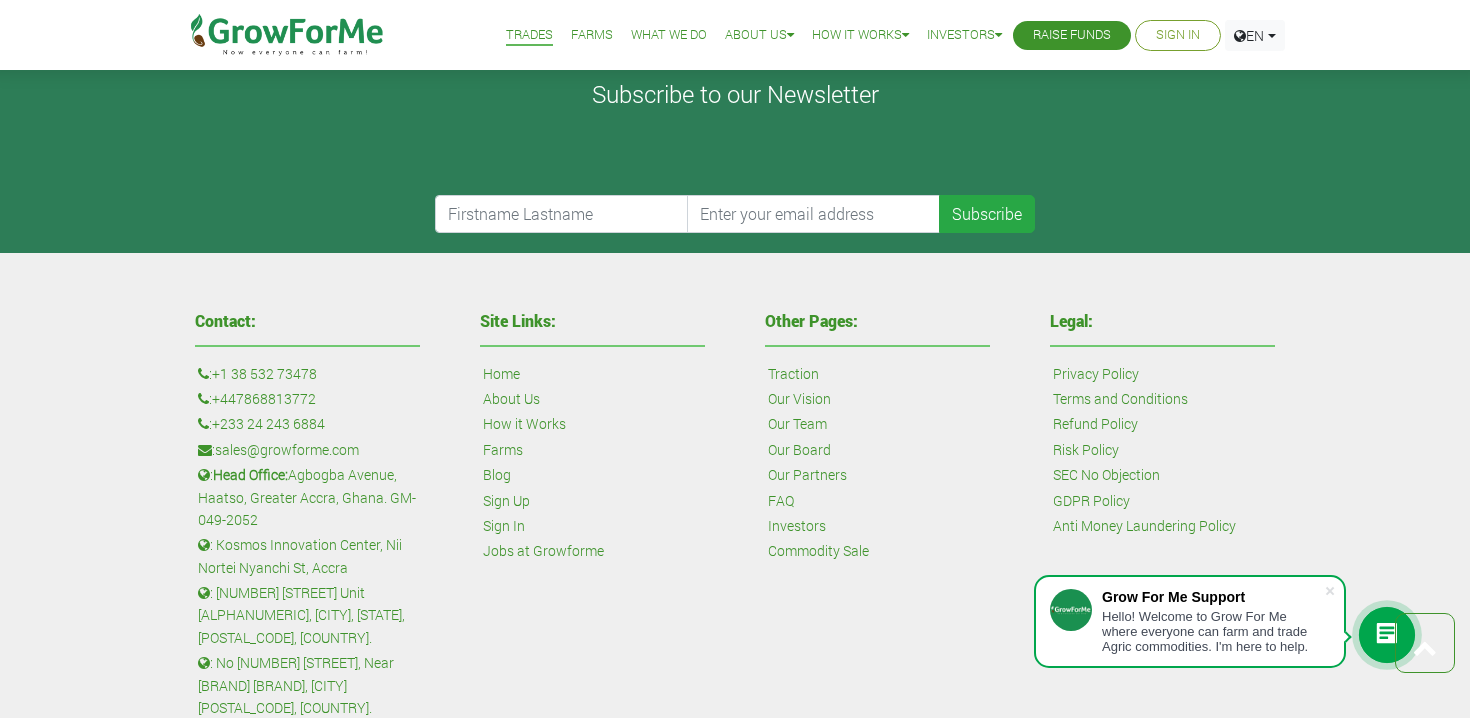 click on "What We Do" at bounding box center [669, 35] 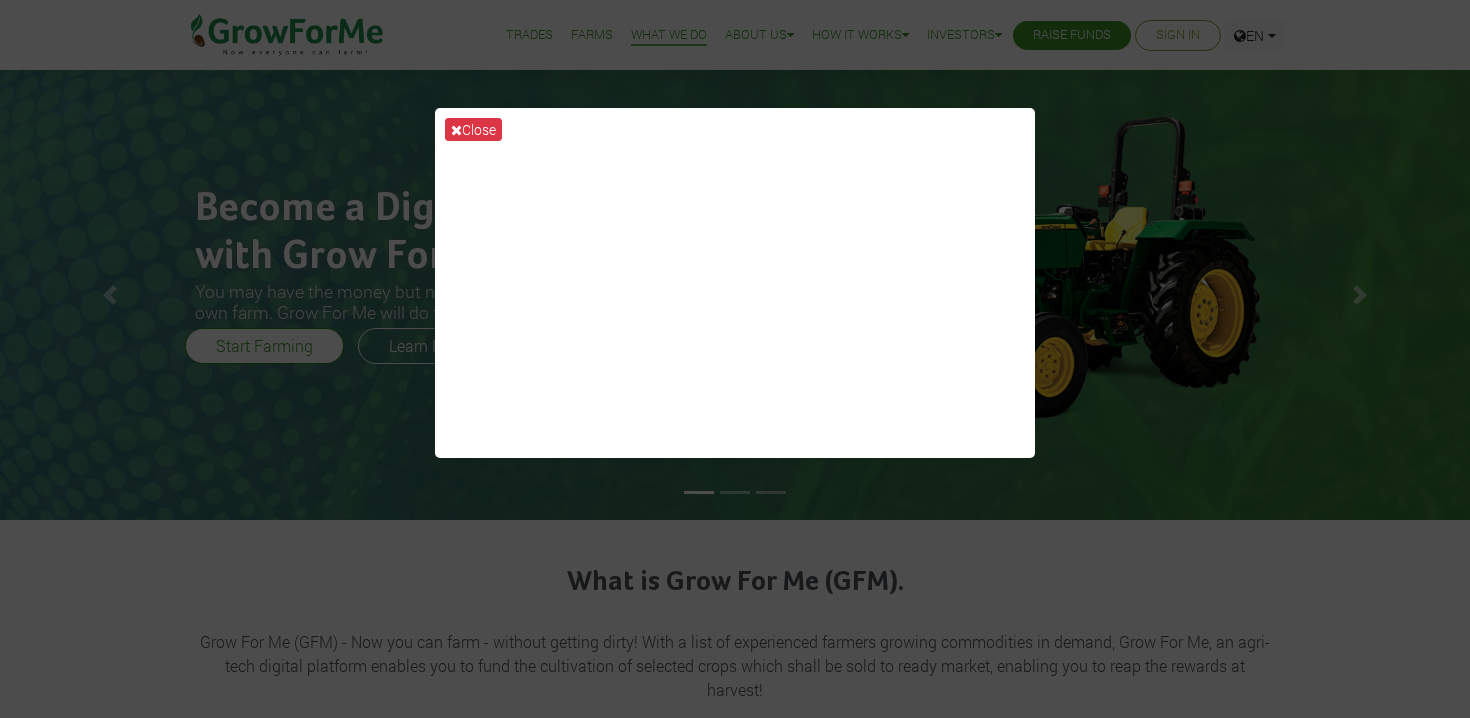 scroll, scrollTop: 0, scrollLeft: 0, axis: both 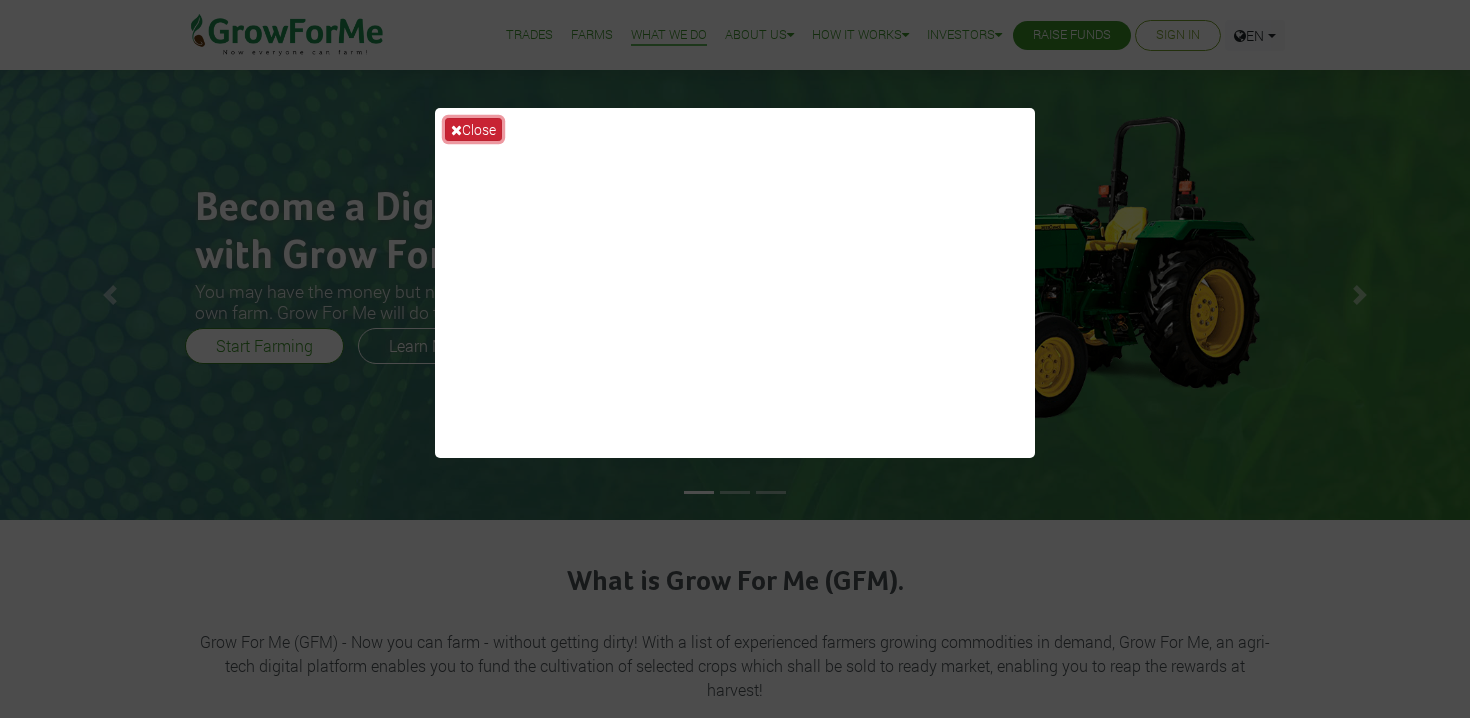 click on "Close" at bounding box center (473, 129) 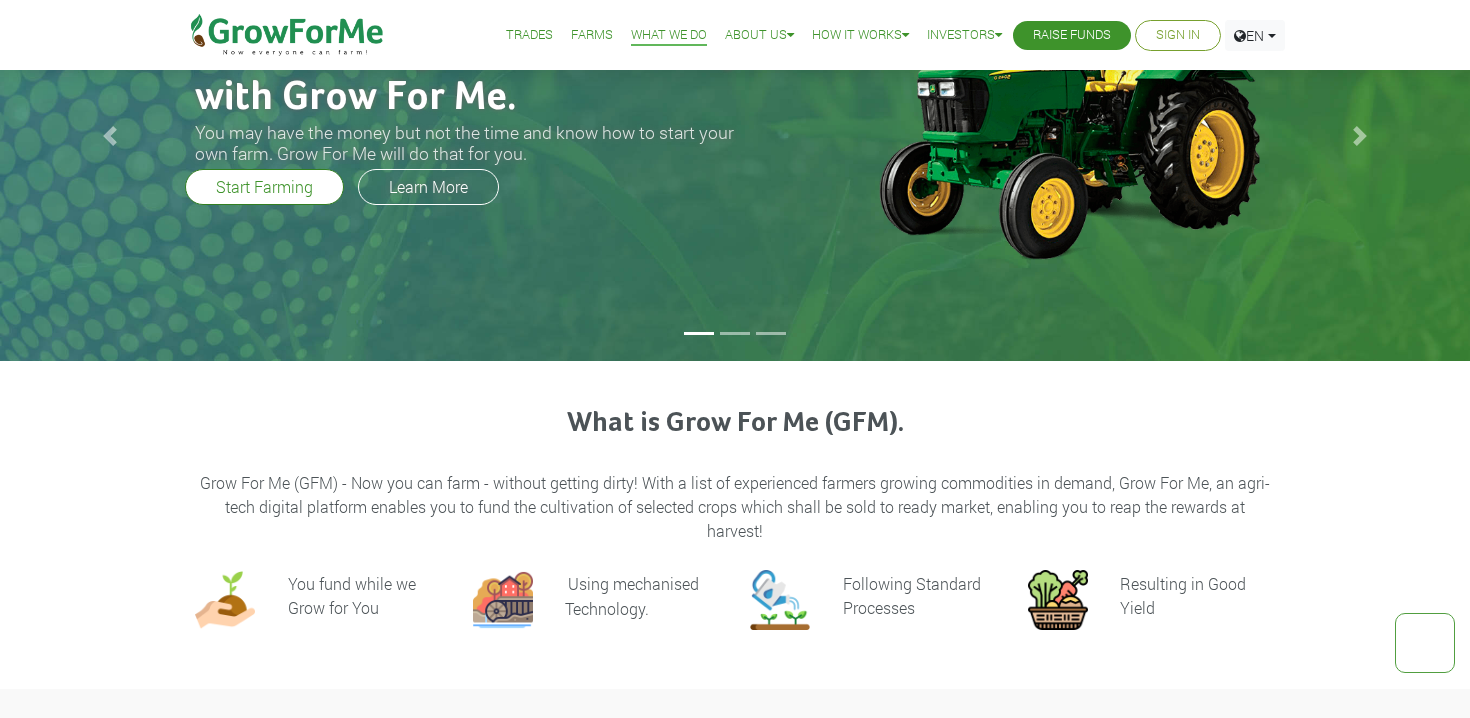 scroll, scrollTop: 0, scrollLeft: 0, axis: both 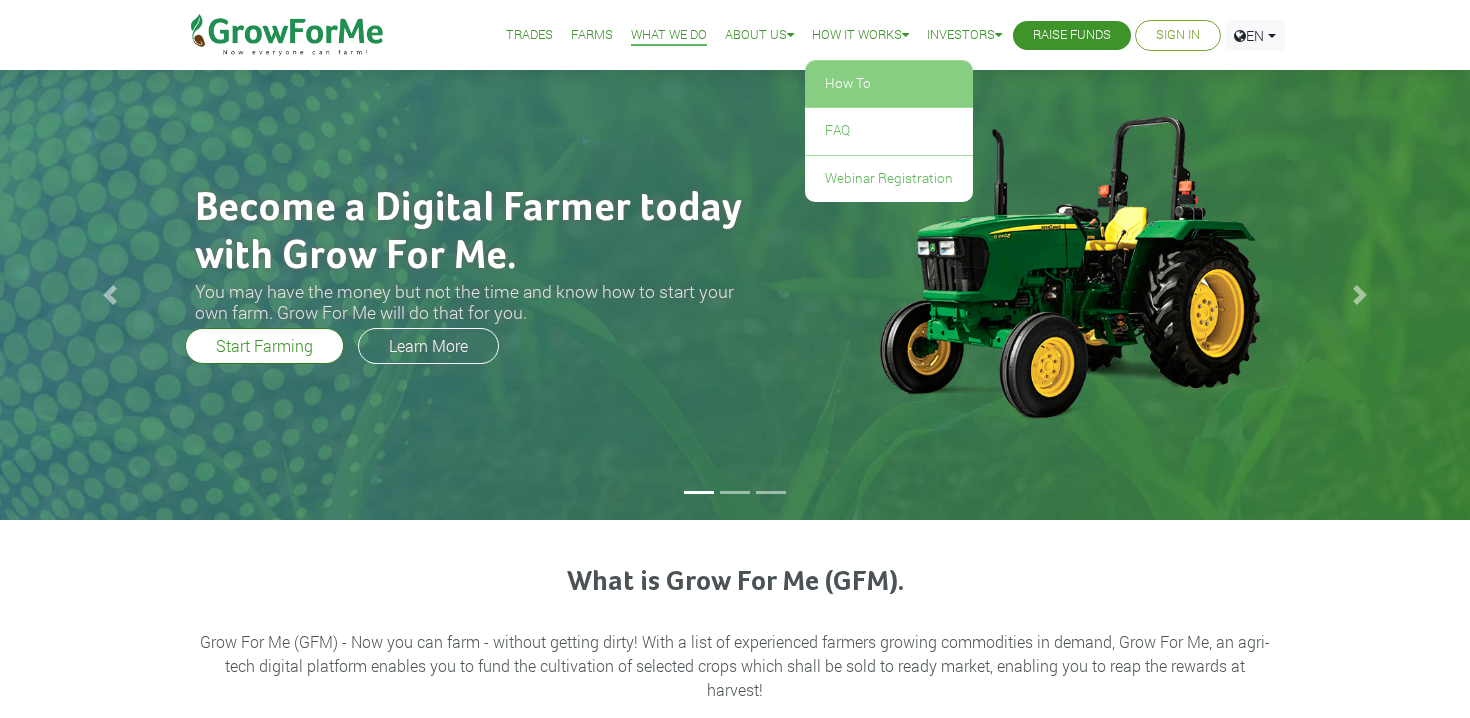 click on "How To" at bounding box center (889, 84) 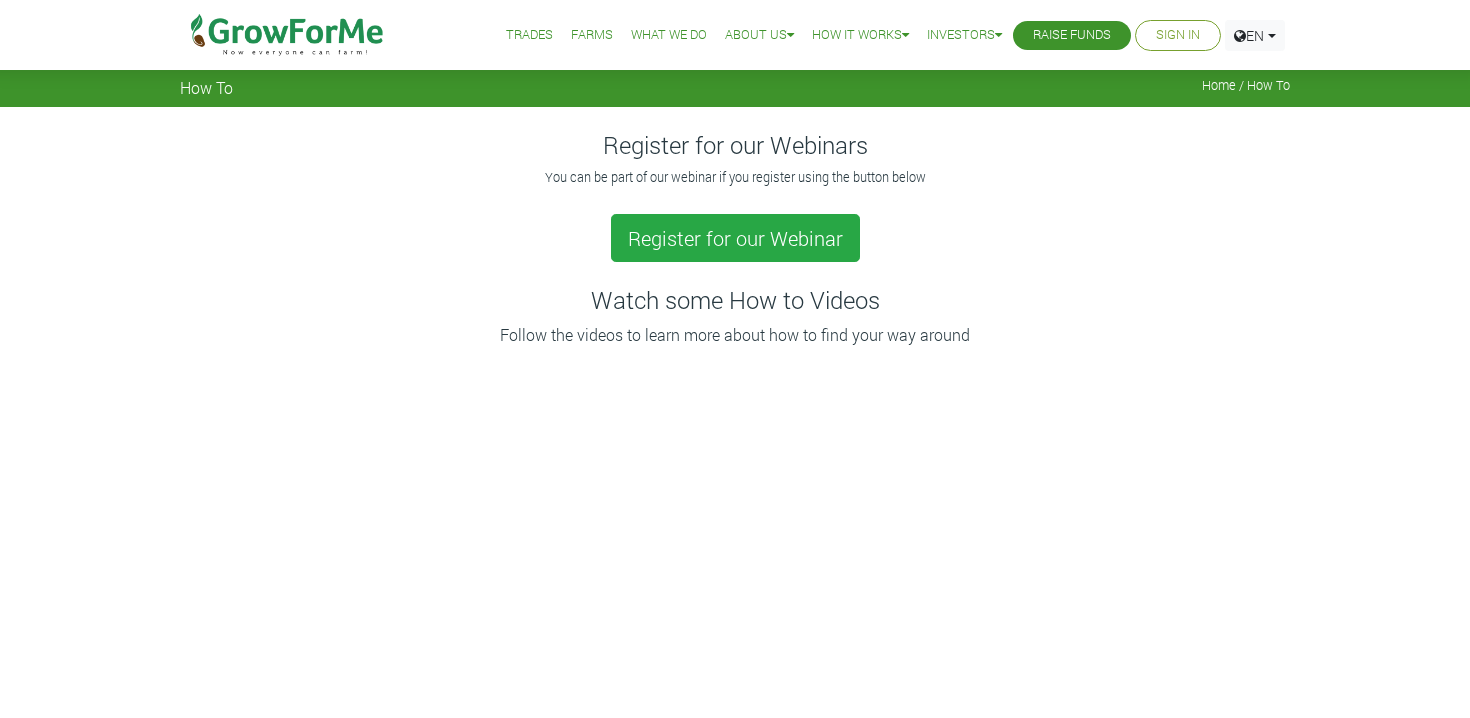 scroll, scrollTop: 0, scrollLeft: 0, axis: both 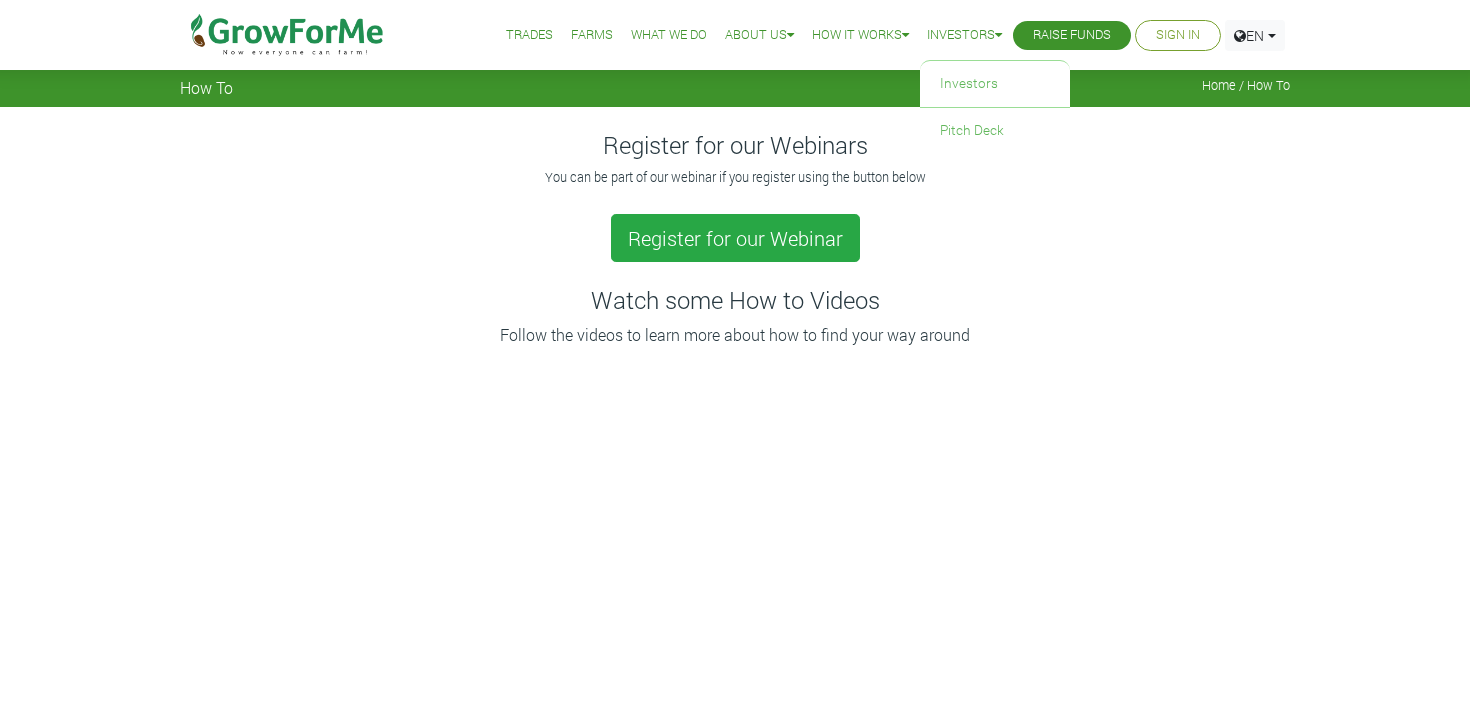 click on "Investors" at bounding box center (964, 35) 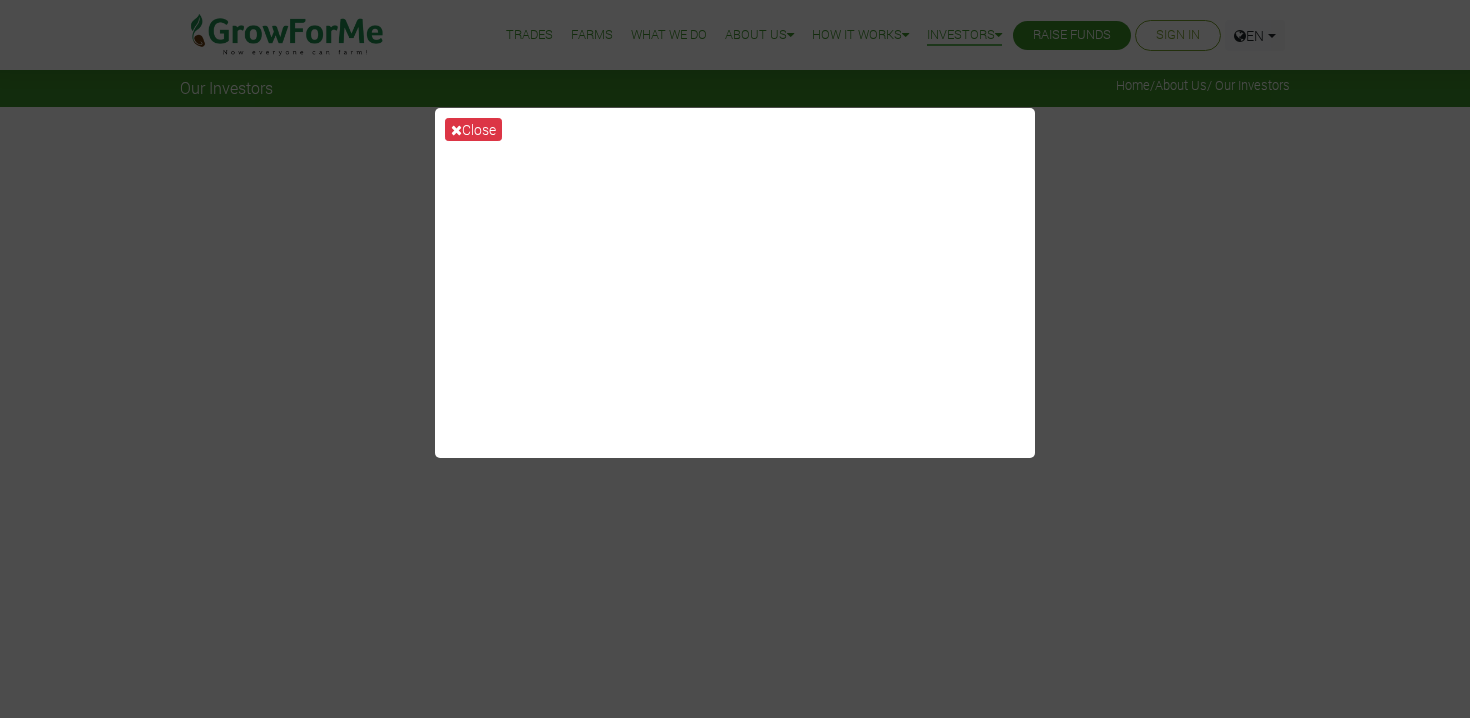 scroll, scrollTop: 0, scrollLeft: 0, axis: both 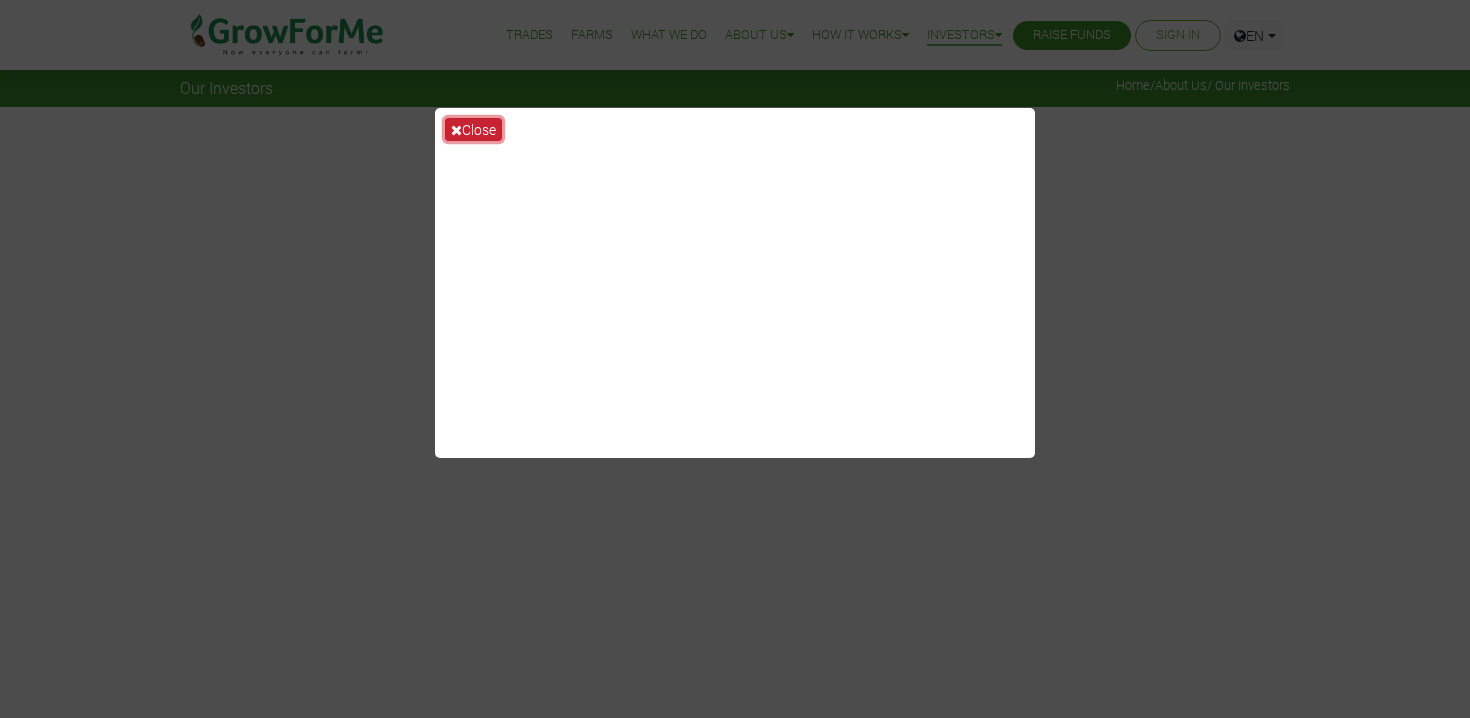 click on "Close" at bounding box center (473, 129) 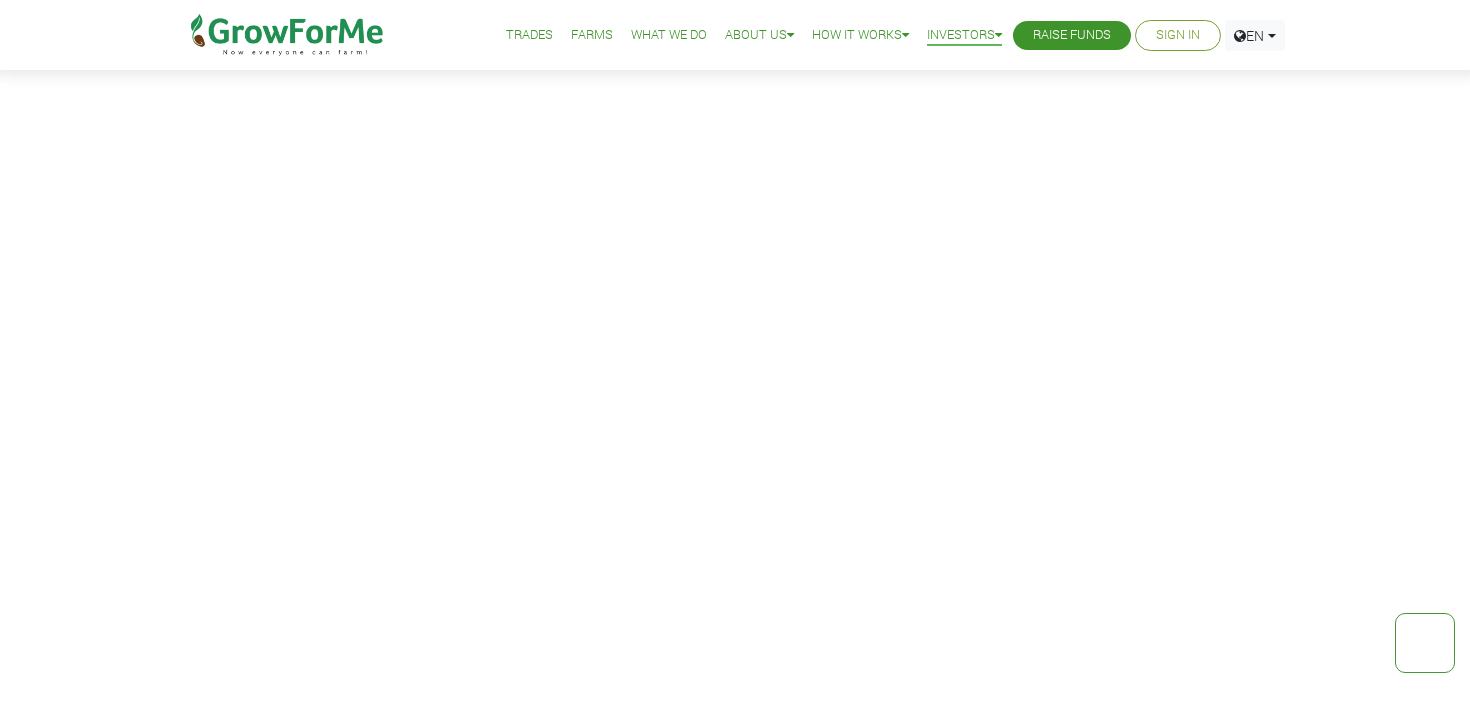 scroll, scrollTop: 0, scrollLeft: 0, axis: both 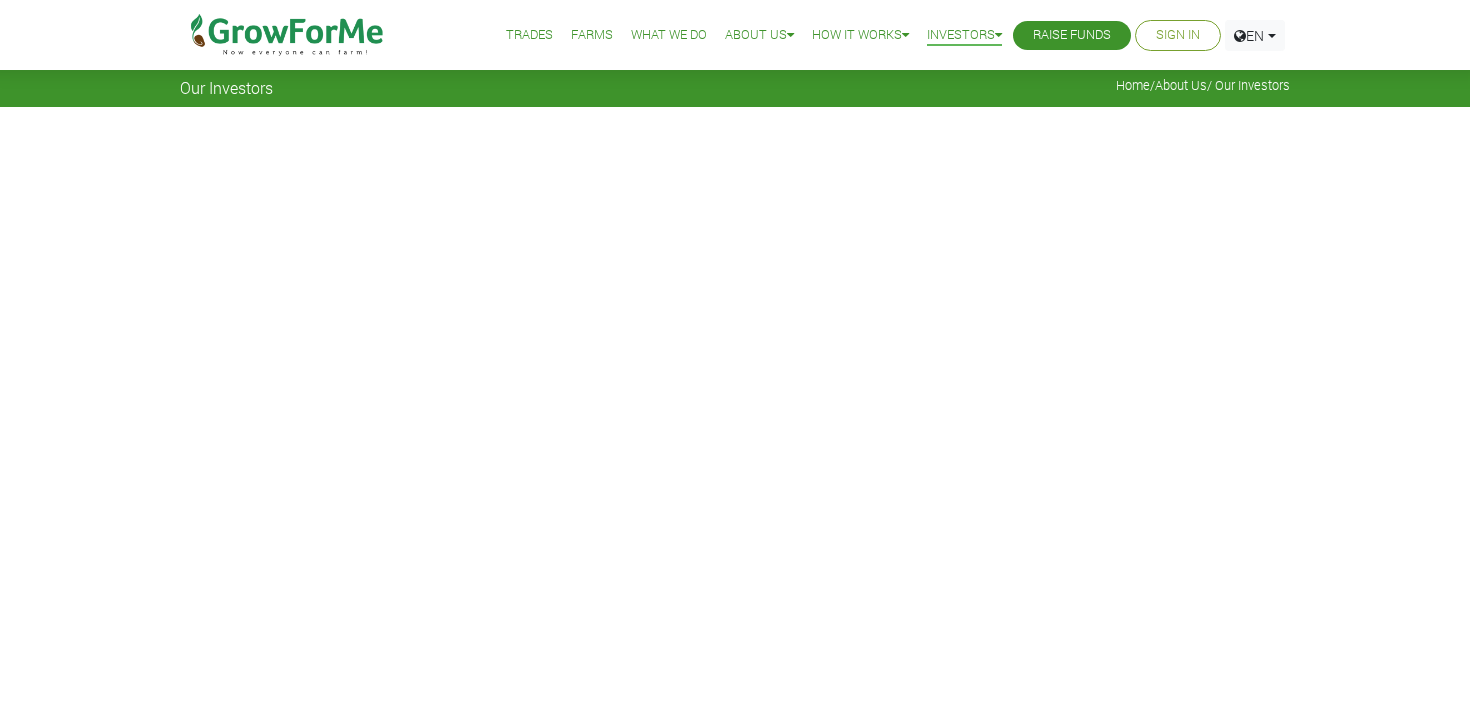 click on "What We Do" at bounding box center [669, 35] 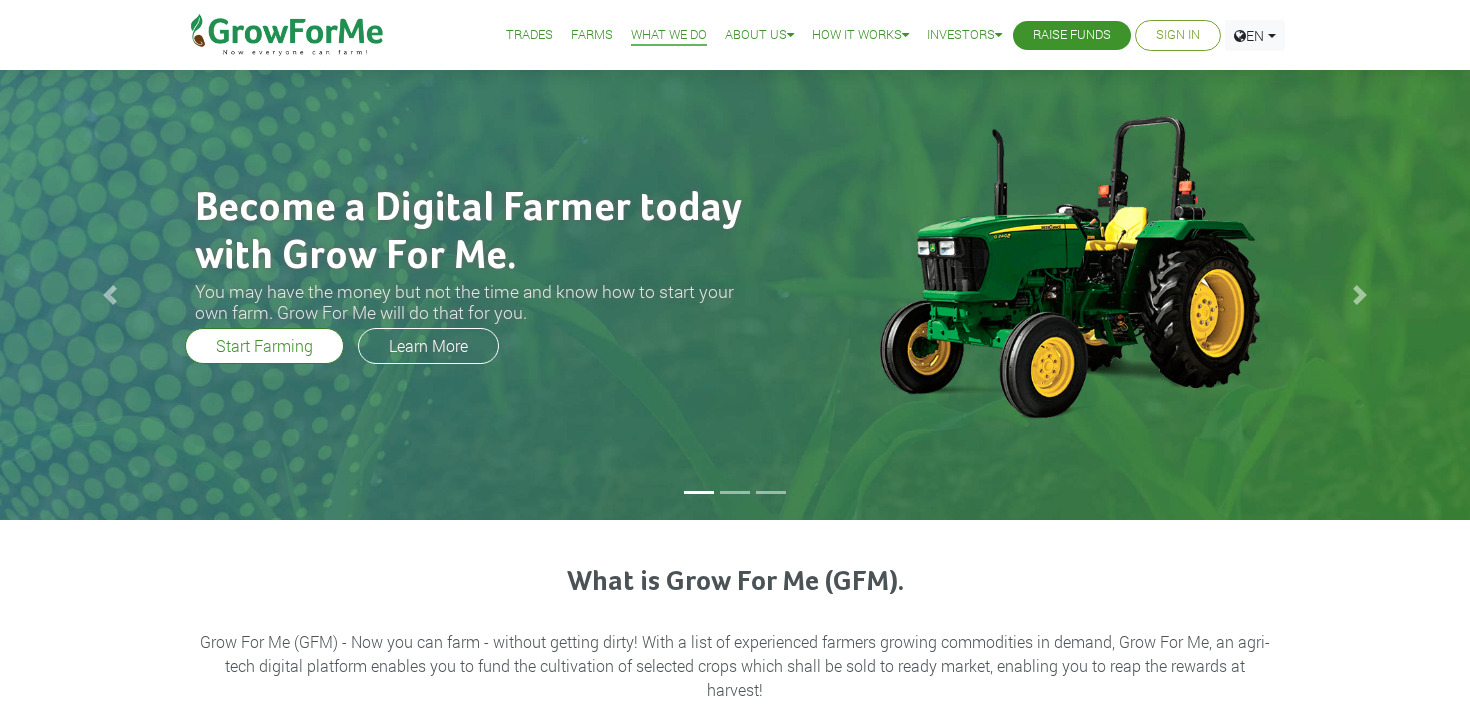 scroll, scrollTop: 0, scrollLeft: 0, axis: both 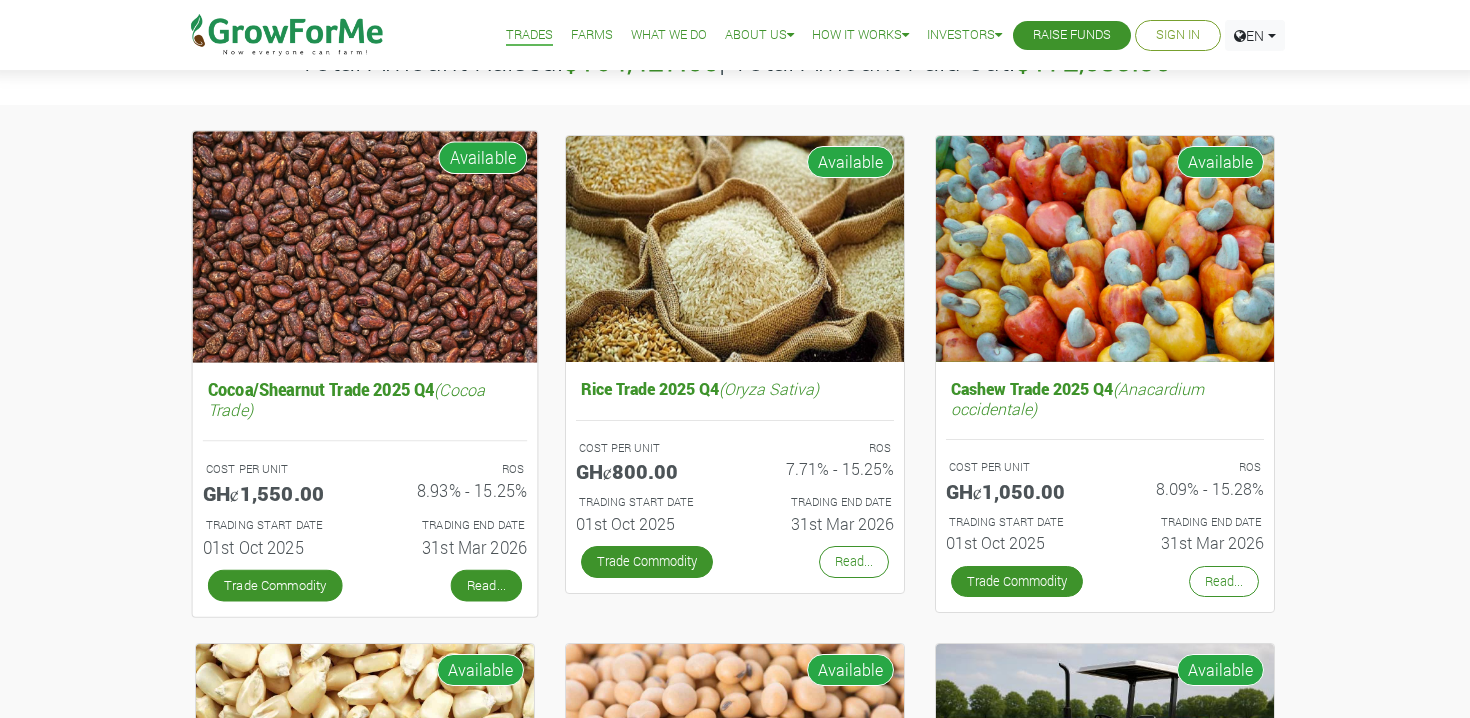click on "Read..." at bounding box center [486, 585] 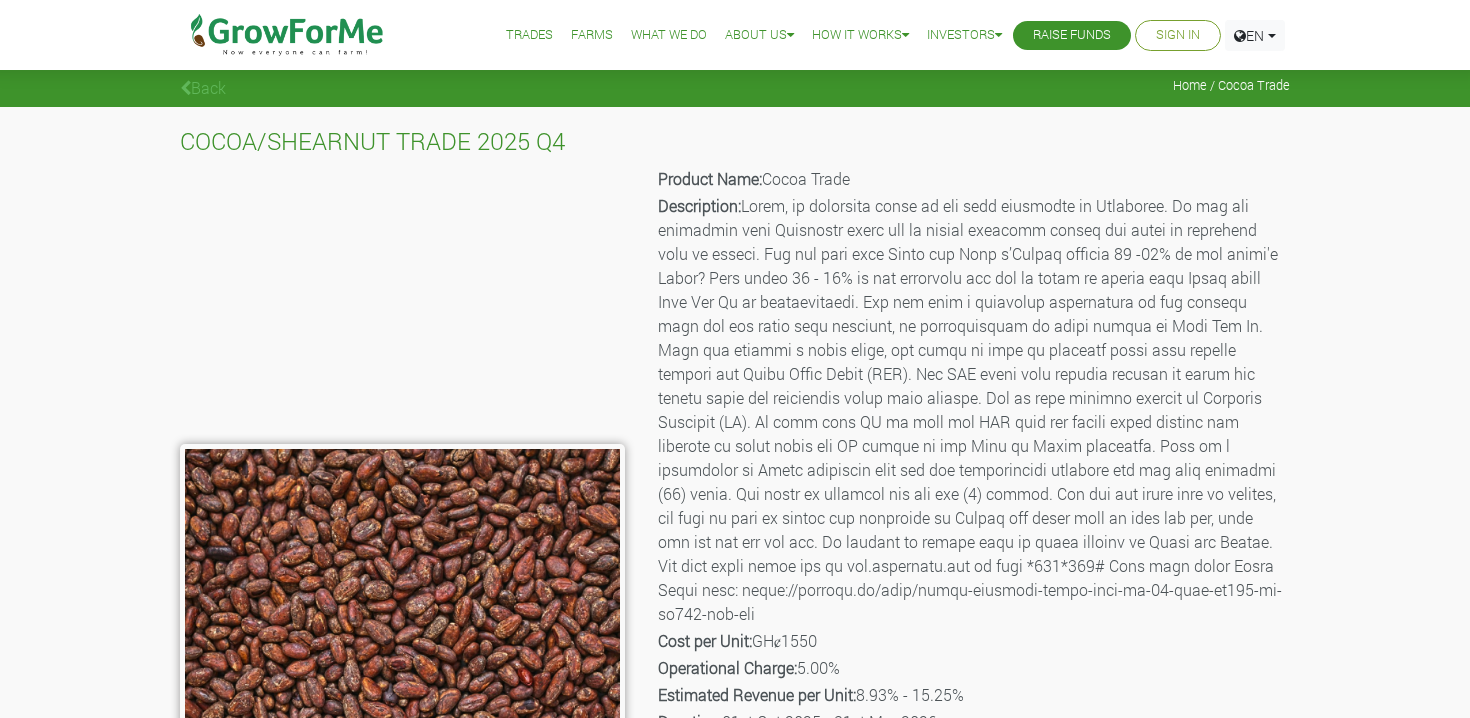scroll, scrollTop: 0, scrollLeft: 0, axis: both 